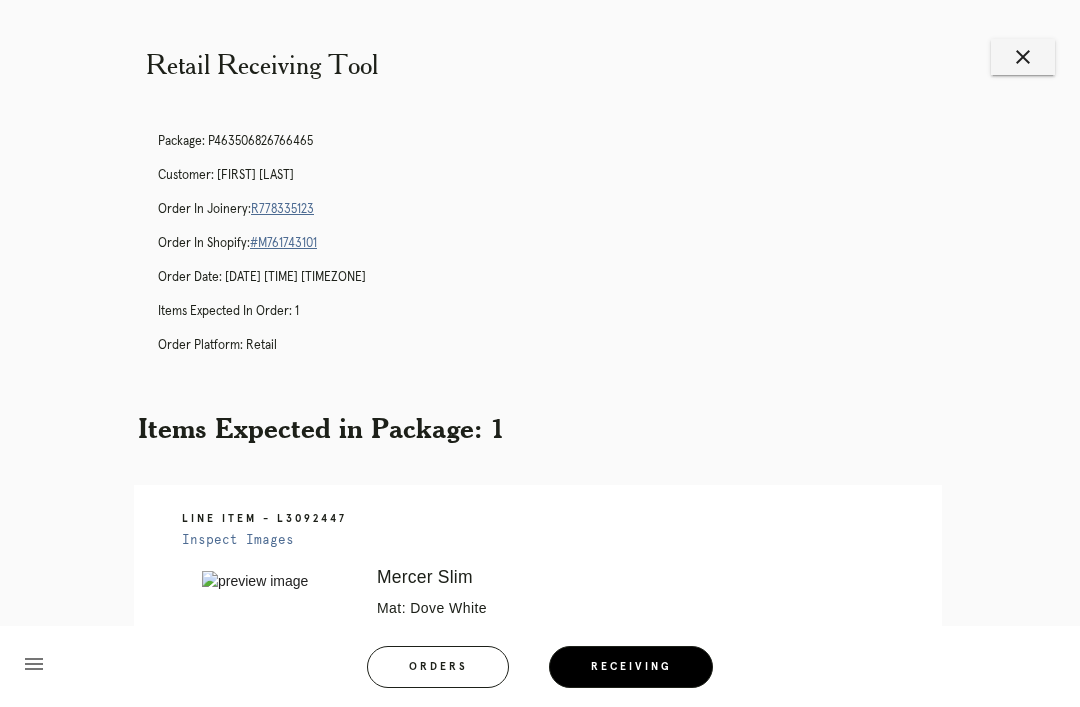 scroll, scrollTop: 64, scrollLeft: 0, axis: vertical 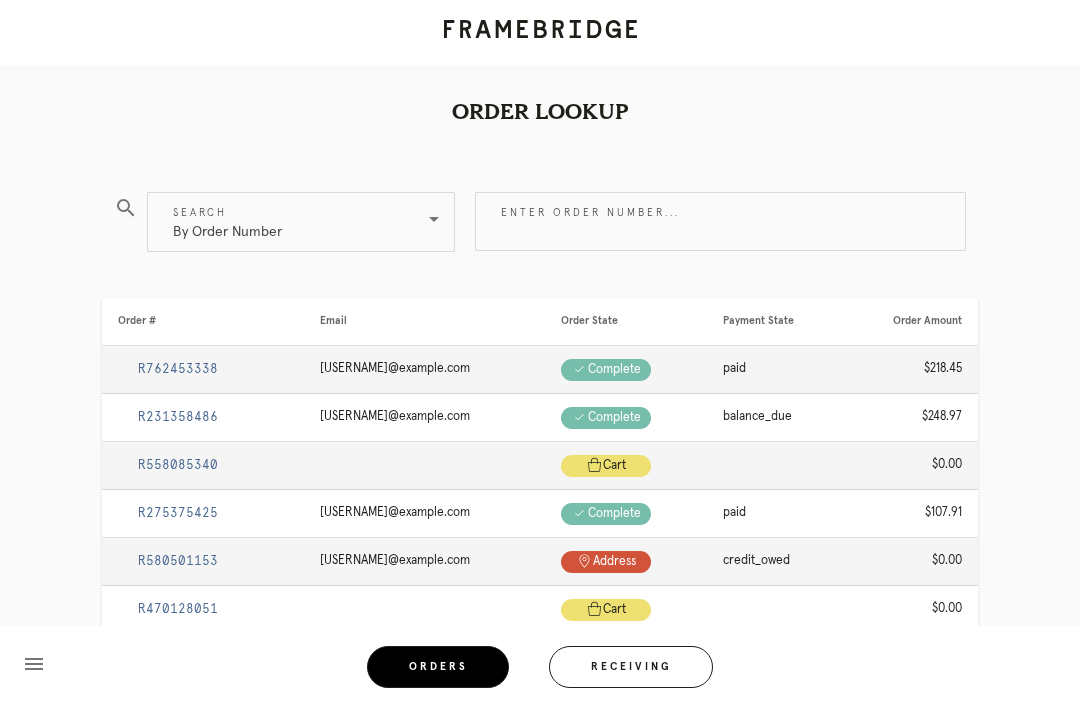 click on "Receiving" at bounding box center (631, 667) 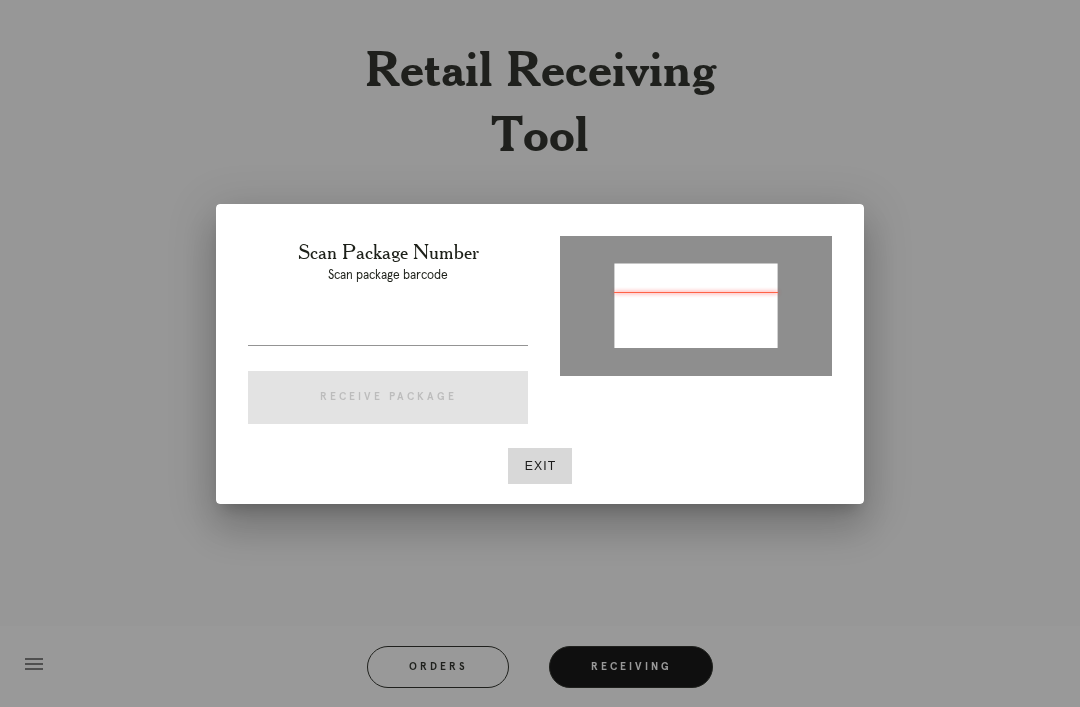 type on "P866125766246699" 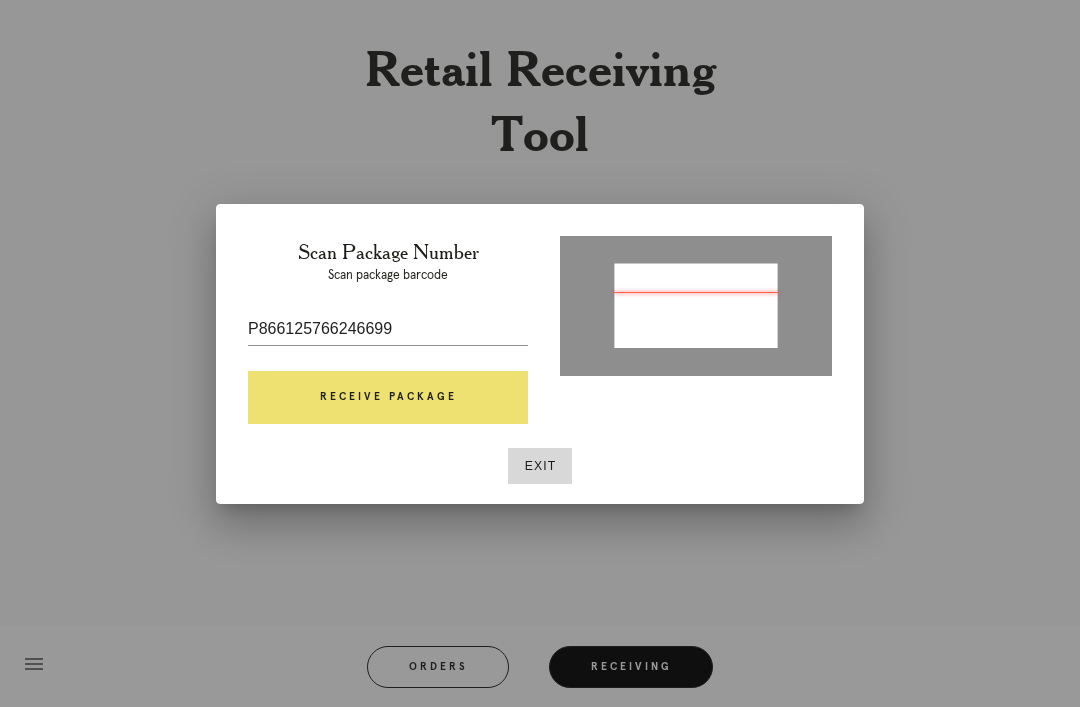 click on "Receive Package" at bounding box center (388, 398) 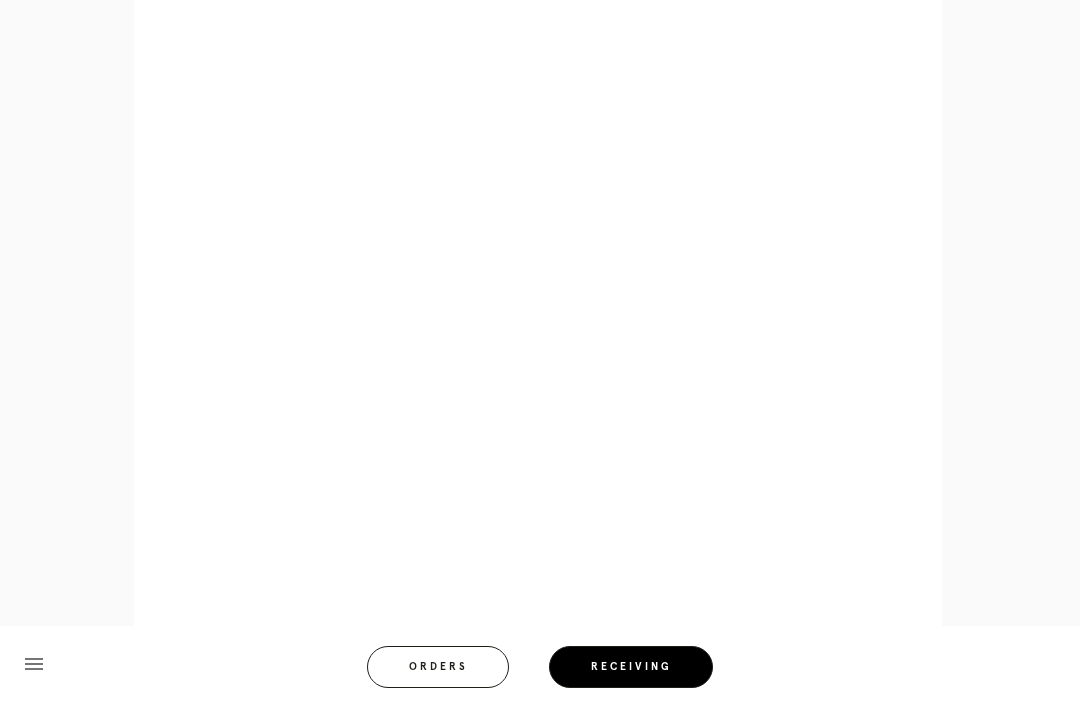 scroll, scrollTop: 897, scrollLeft: 0, axis: vertical 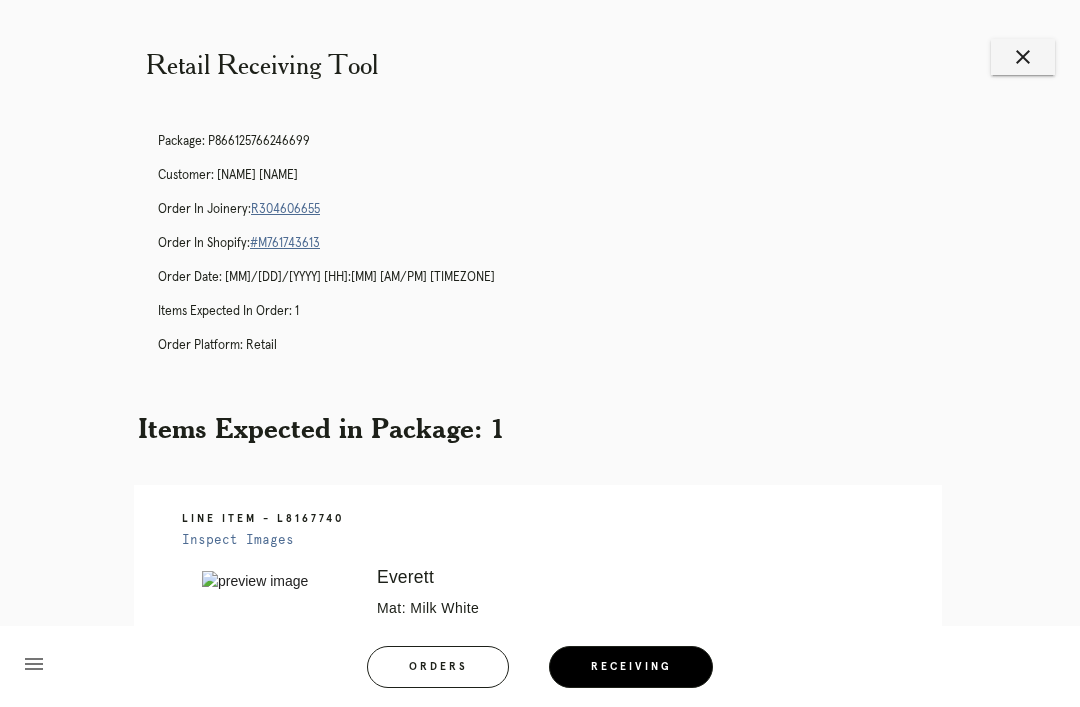 click on "close" at bounding box center [1023, 57] 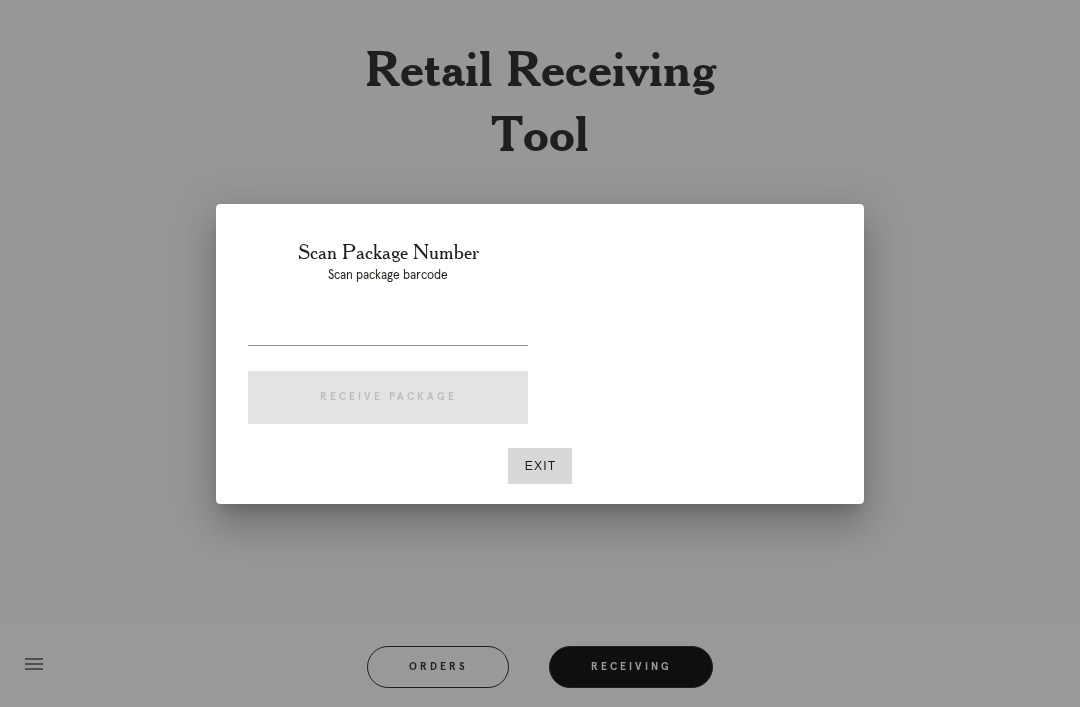 scroll, scrollTop: 0, scrollLeft: 0, axis: both 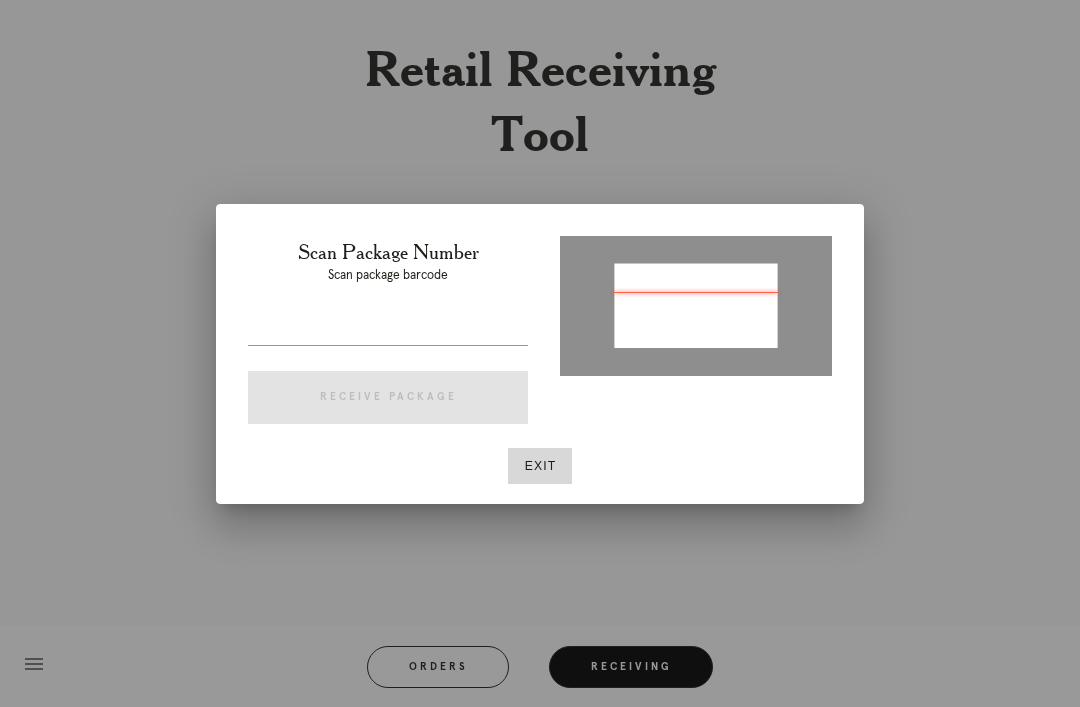 type on "P629472151084353" 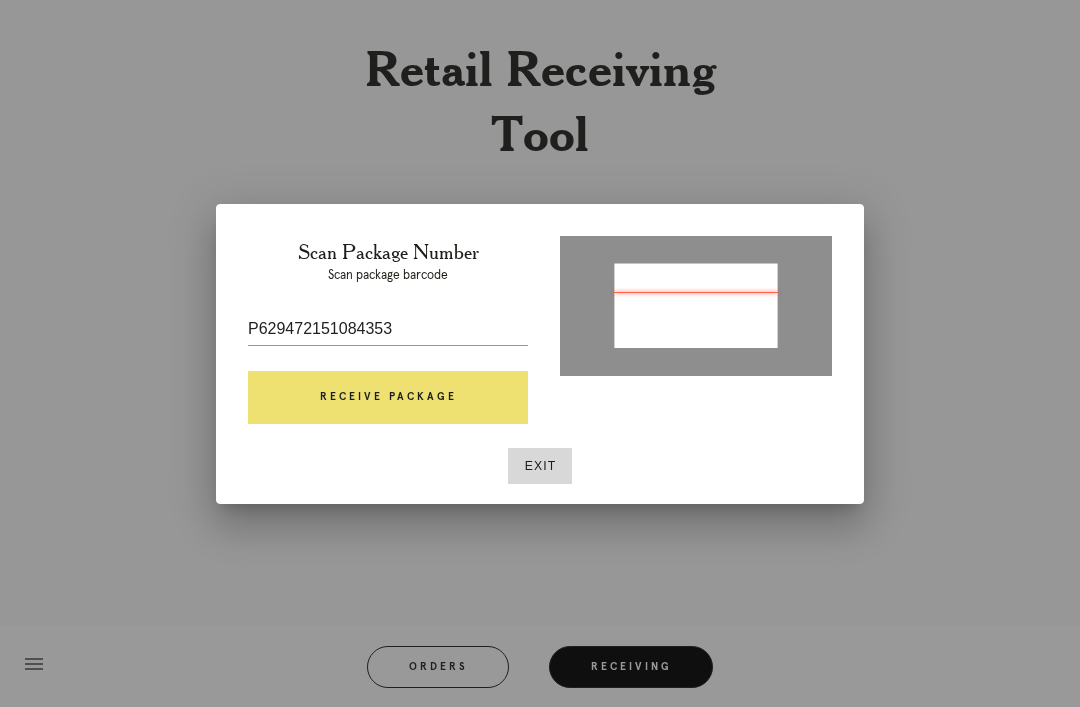 click on "Receive Package" at bounding box center [388, 398] 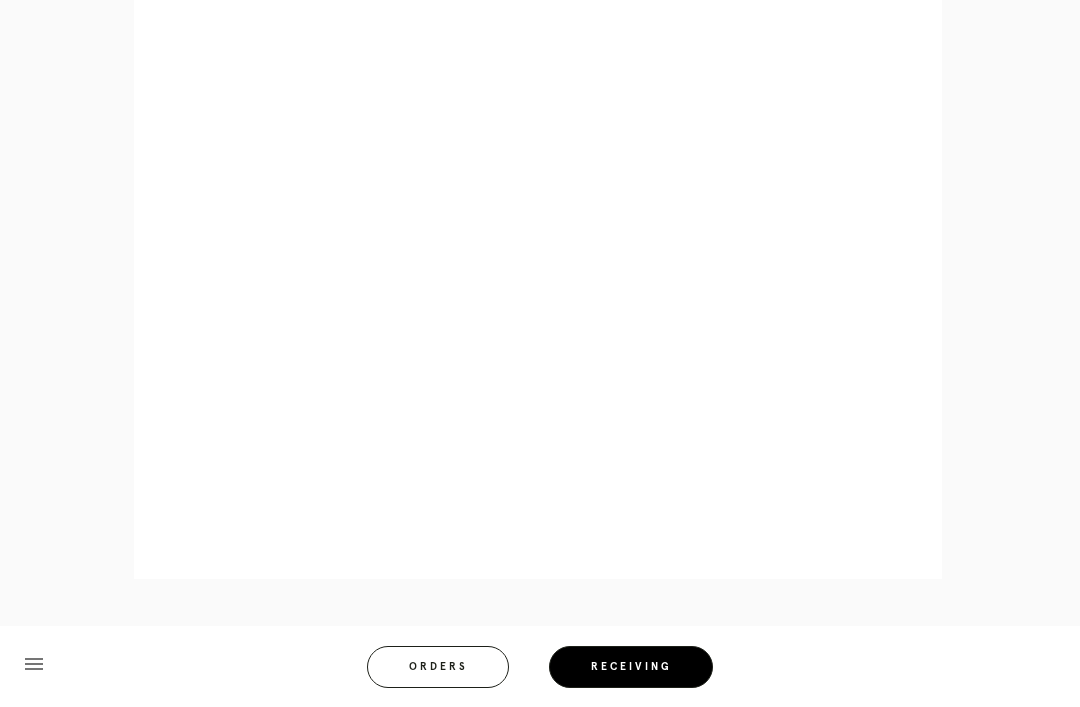 scroll, scrollTop: 962, scrollLeft: 0, axis: vertical 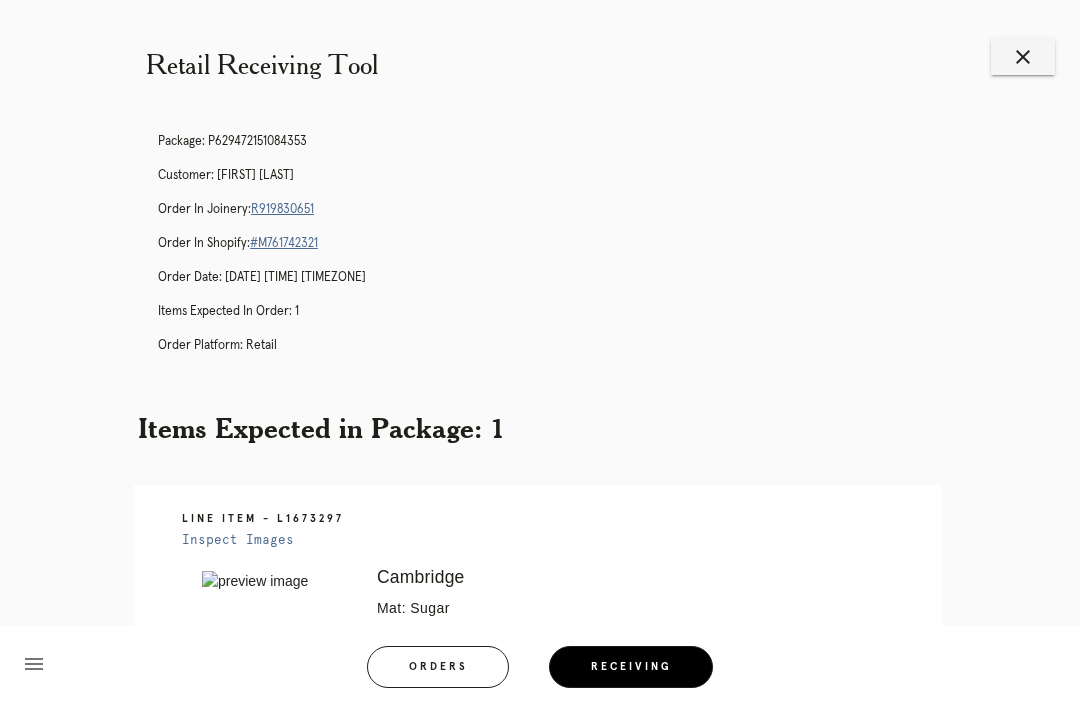 click on "close" at bounding box center (1023, 57) 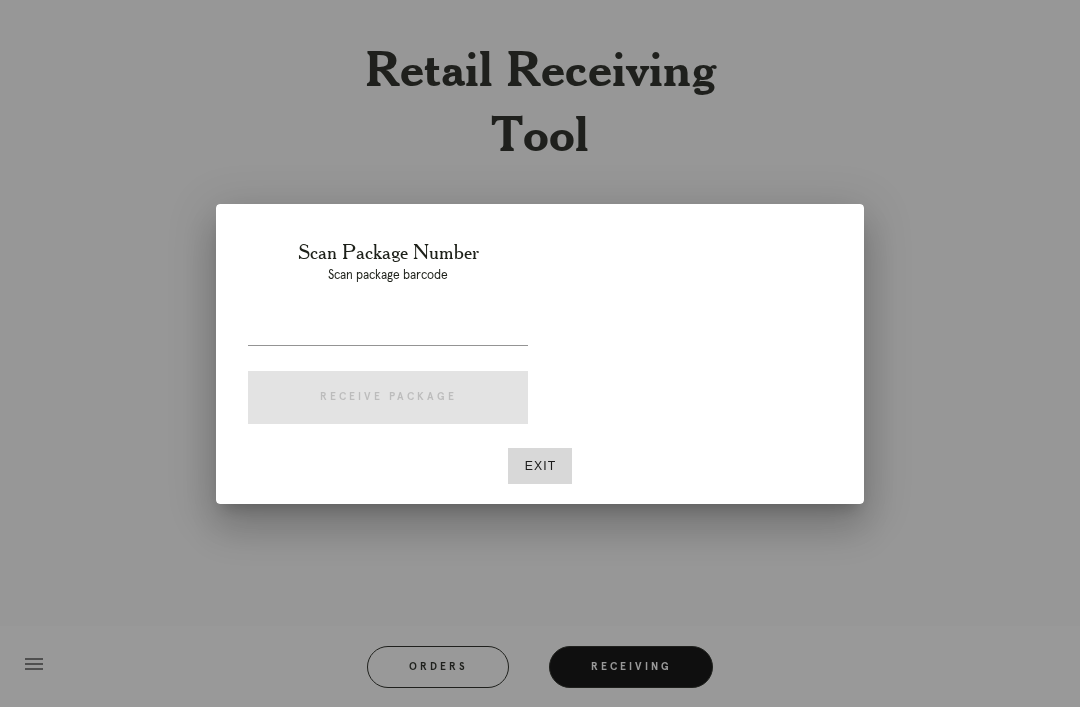 scroll, scrollTop: 0, scrollLeft: 0, axis: both 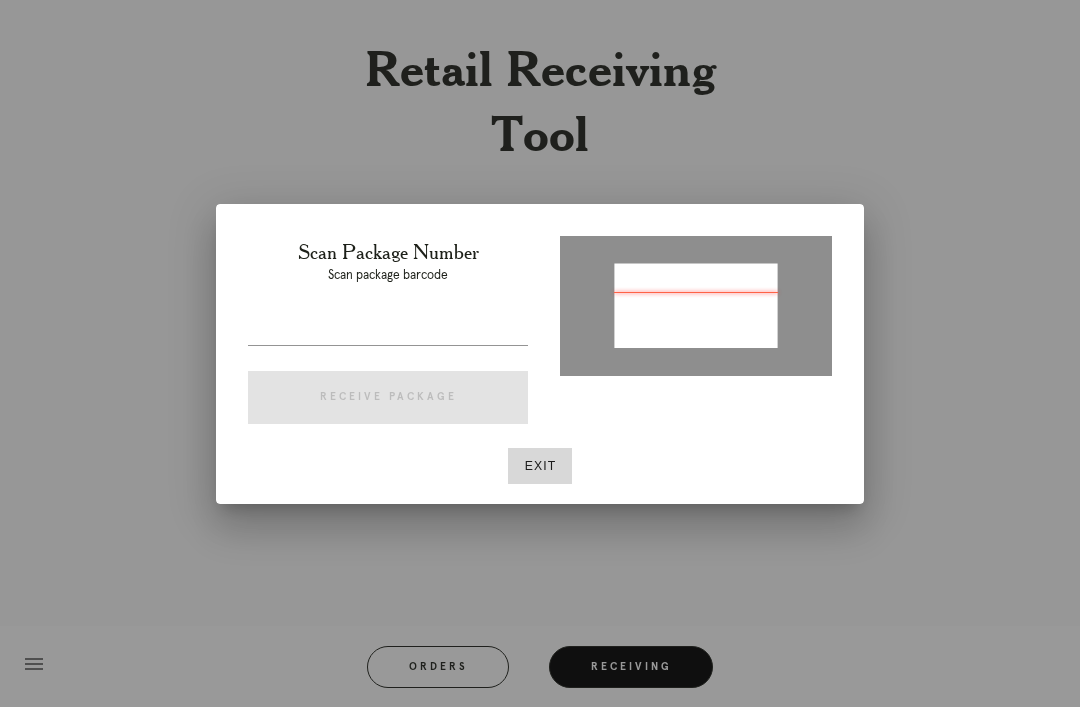 type on "P912385634389487" 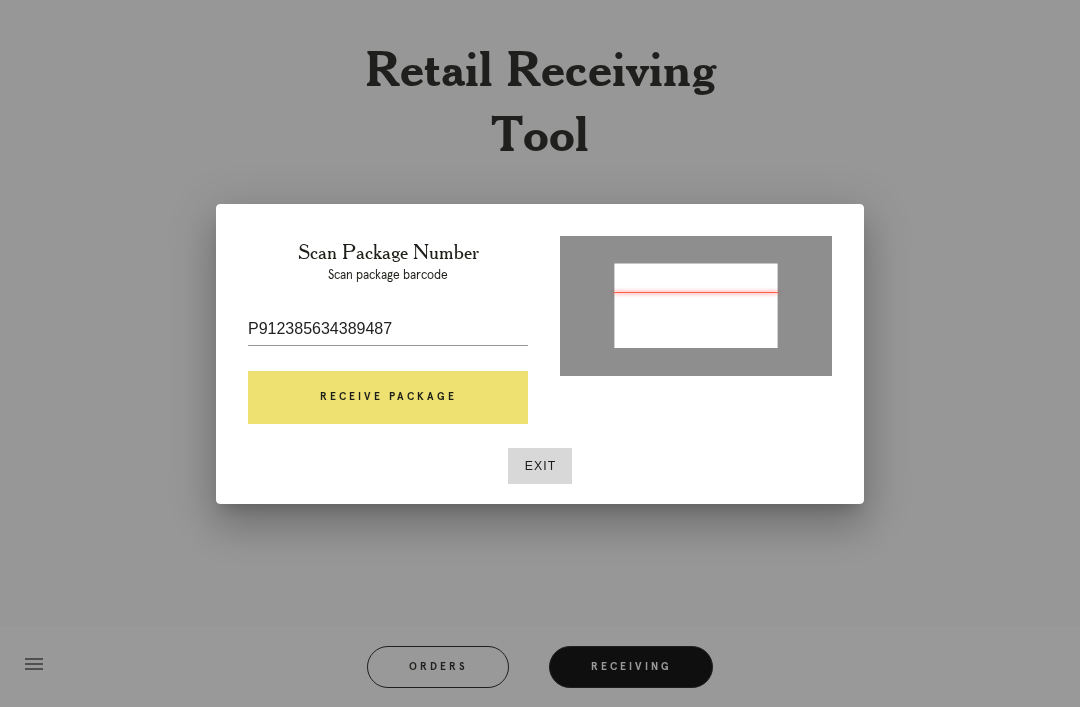 click on "Receive Package" at bounding box center [388, 398] 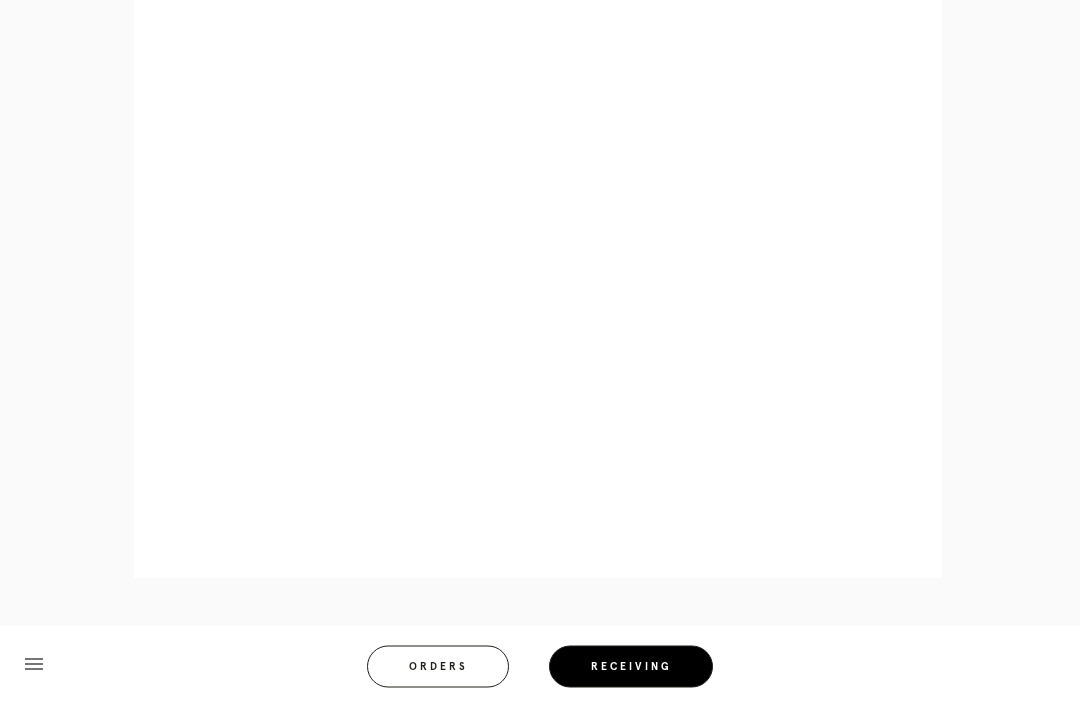 scroll, scrollTop: 858, scrollLeft: 0, axis: vertical 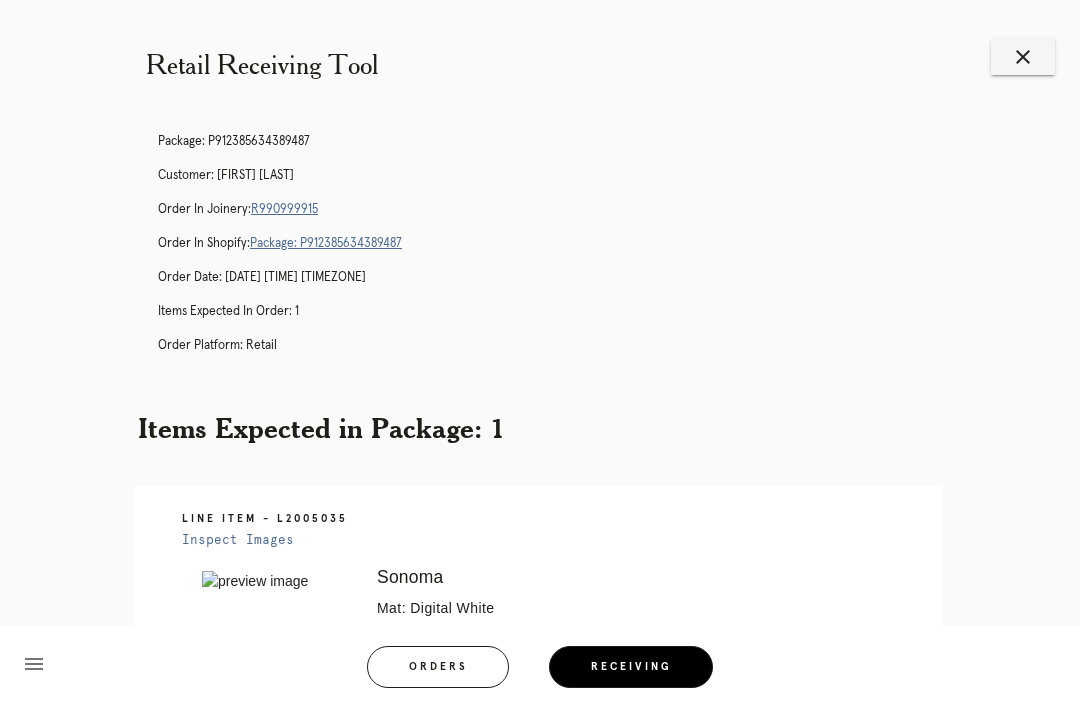 click on "close" at bounding box center (1023, 57) 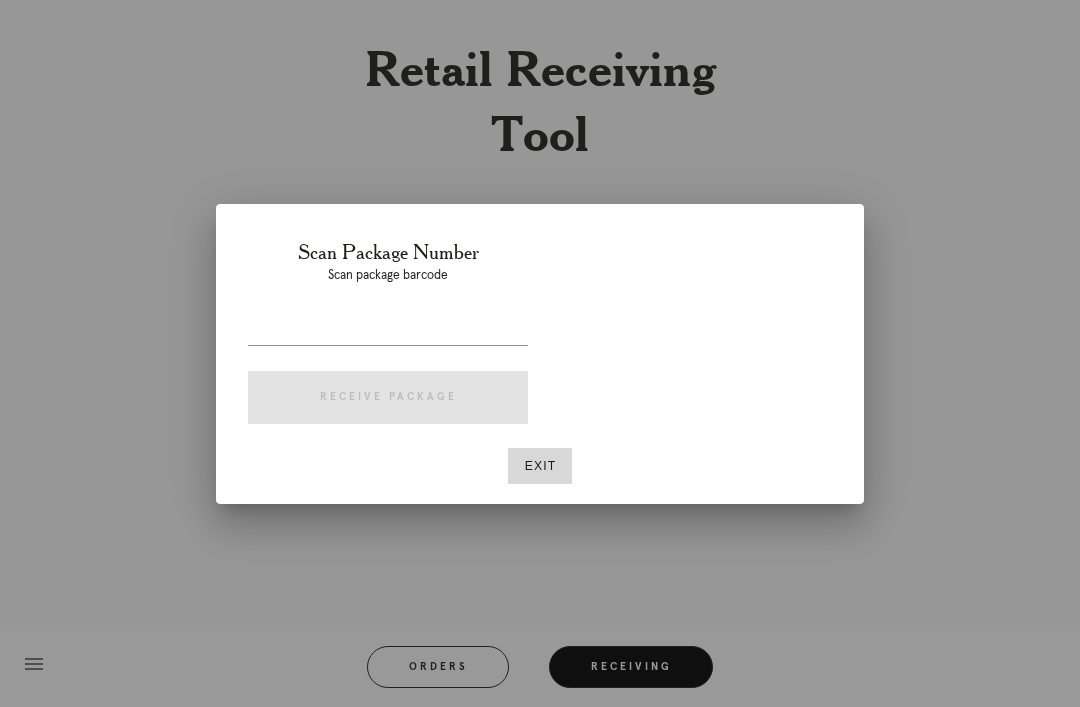 scroll, scrollTop: 0, scrollLeft: 0, axis: both 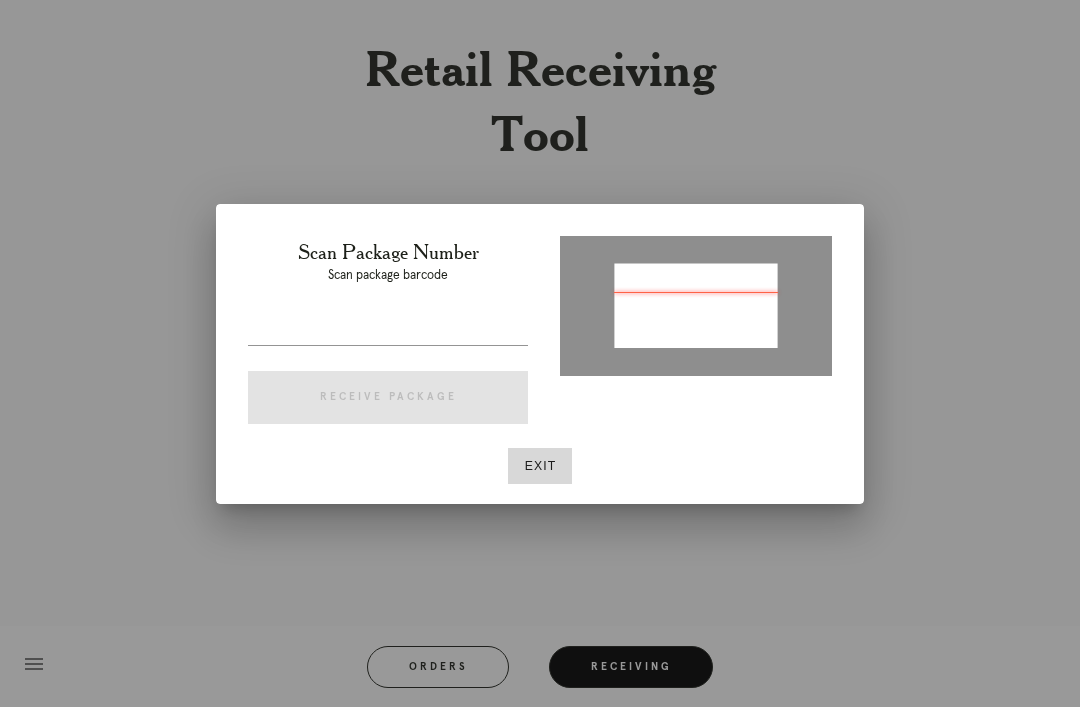 type on "P691628845666764" 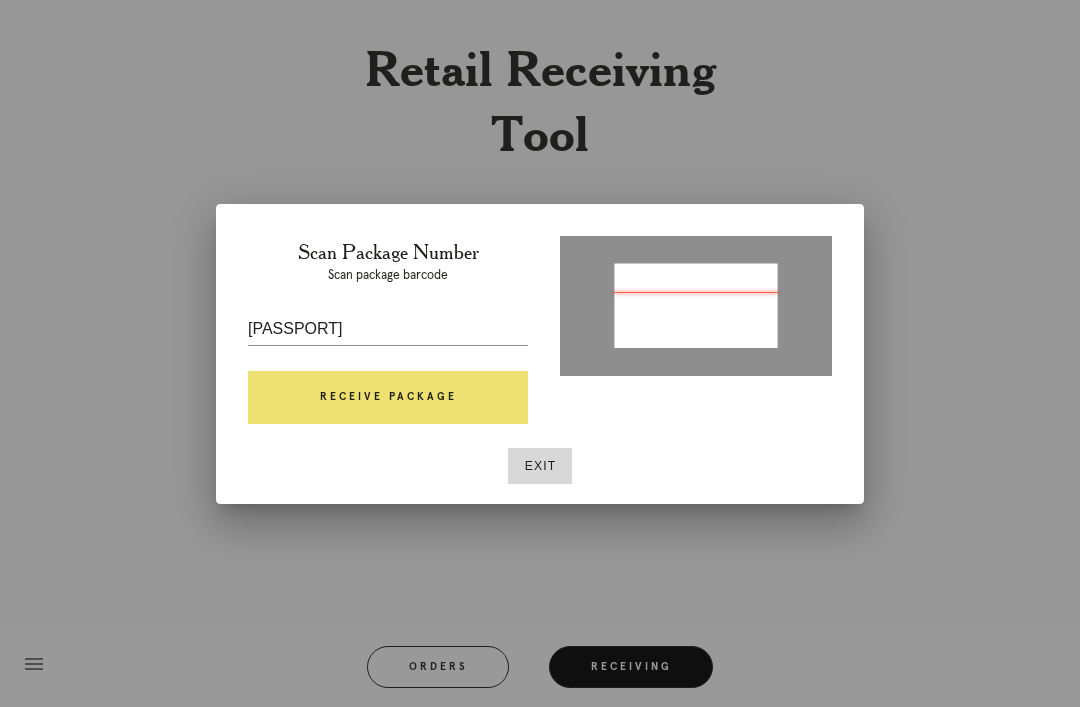 click on "Receive Package" at bounding box center [388, 398] 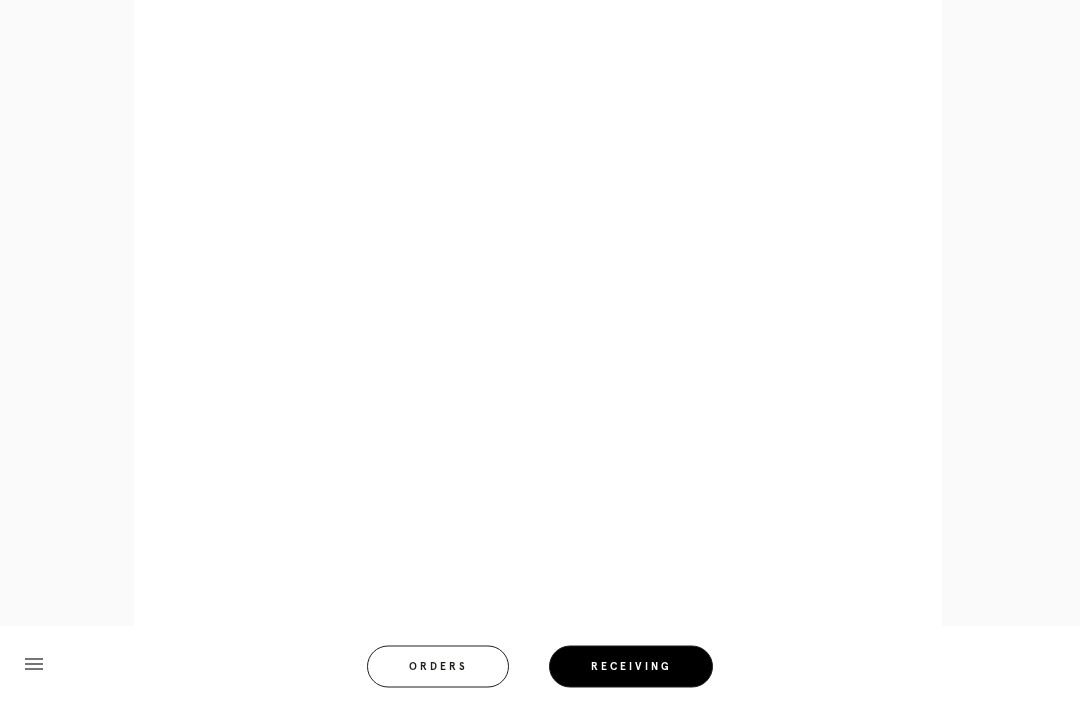 scroll, scrollTop: 961, scrollLeft: 0, axis: vertical 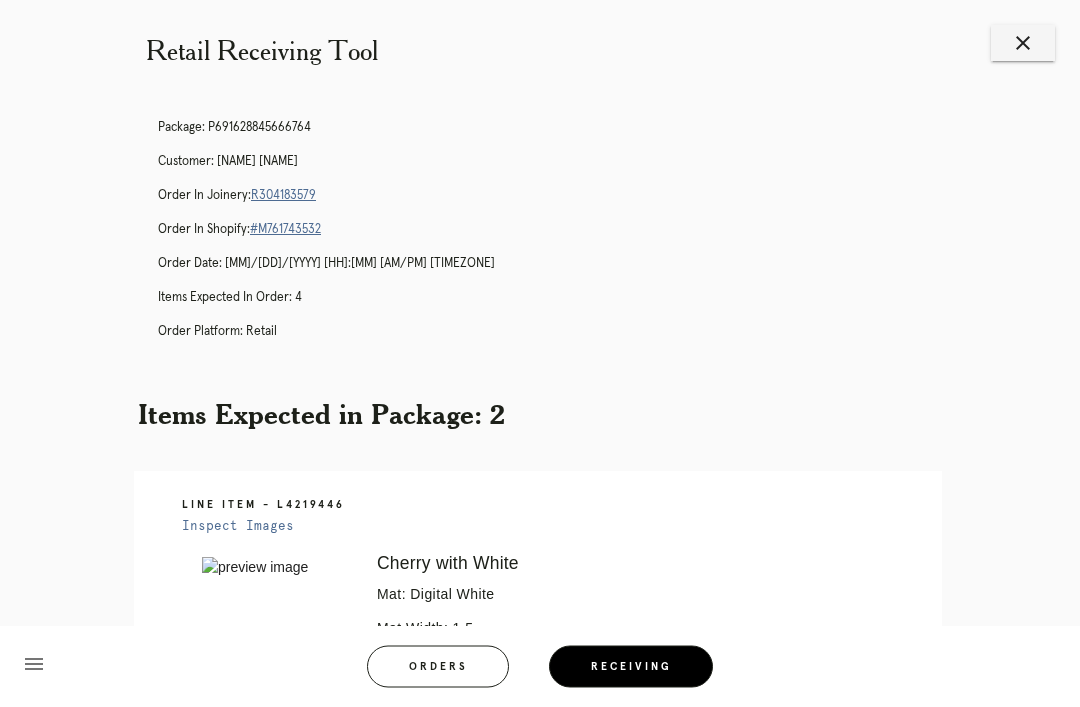 click on "close" at bounding box center [1023, 44] 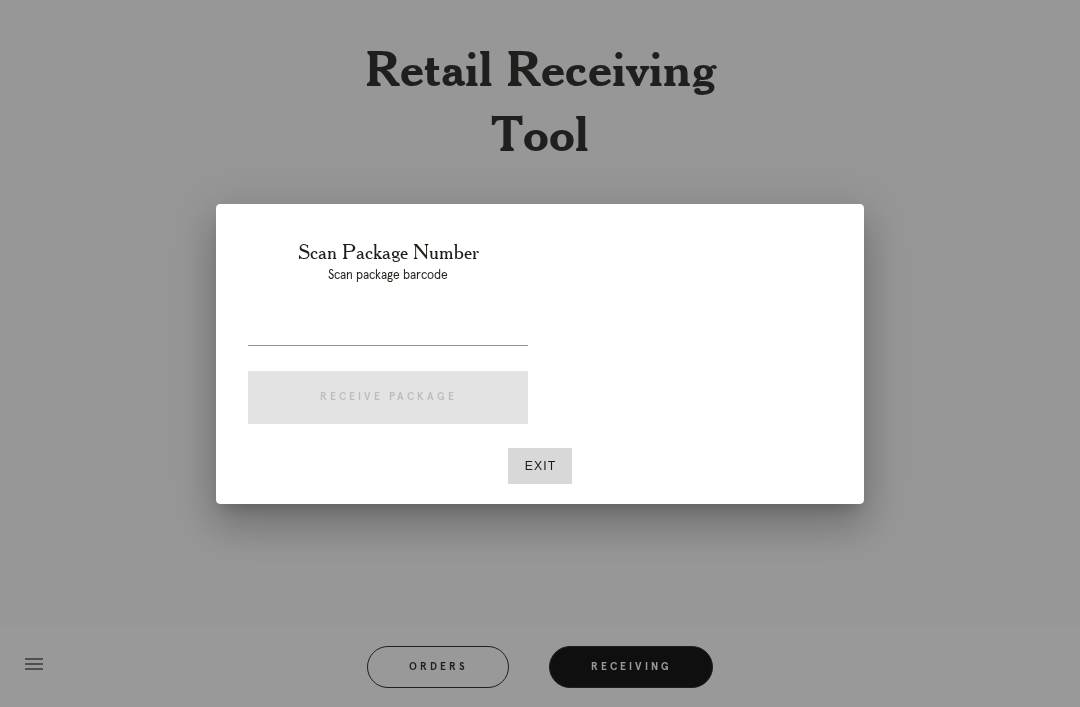 scroll, scrollTop: 14, scrollLeft: 0, axis: vertical 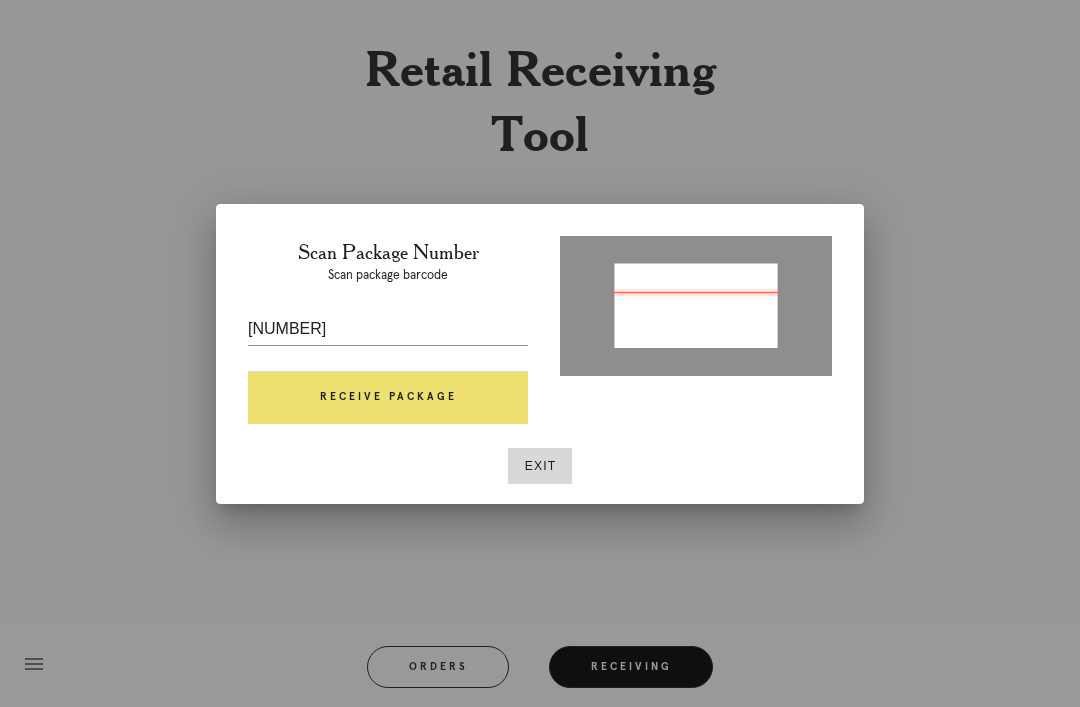 type on "P699442353786889" 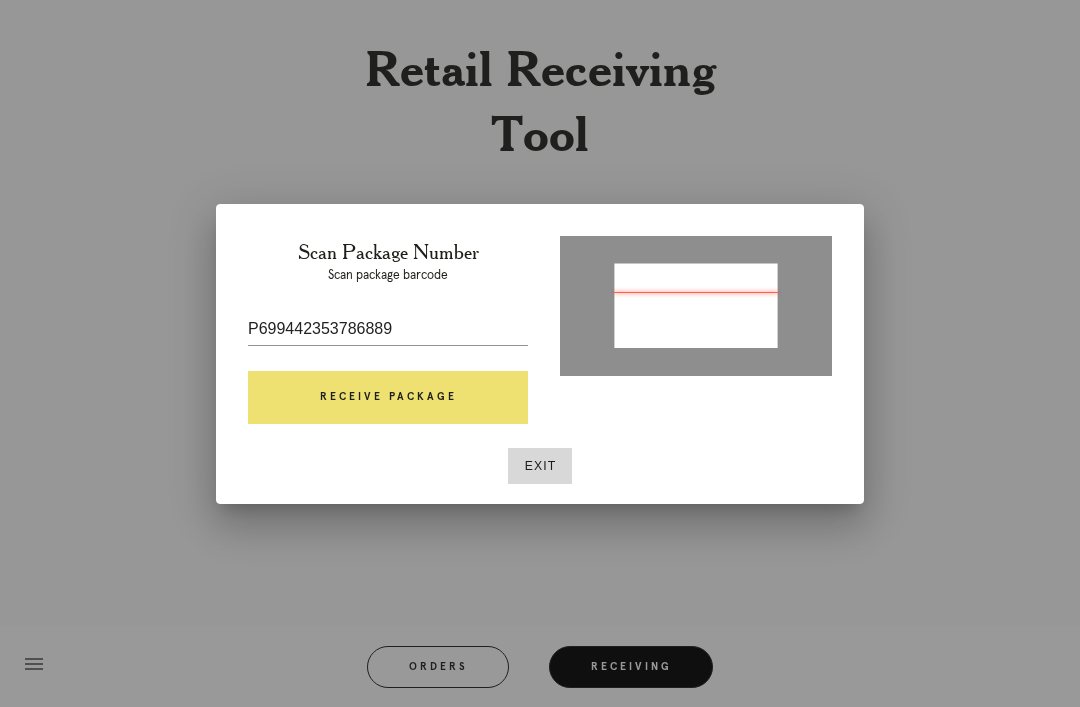 click on "Receive Package" at bounding box center (388, 398) 